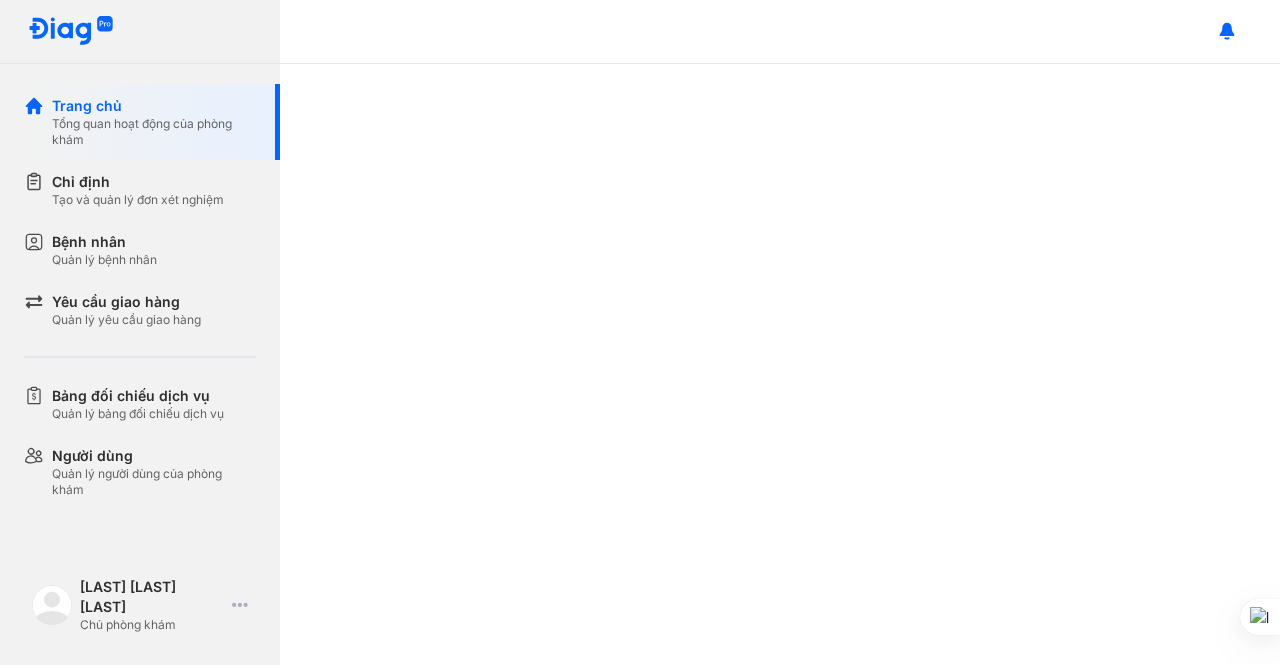 scroll, scrollTop: 0, scrollLeft: 0, axis: both 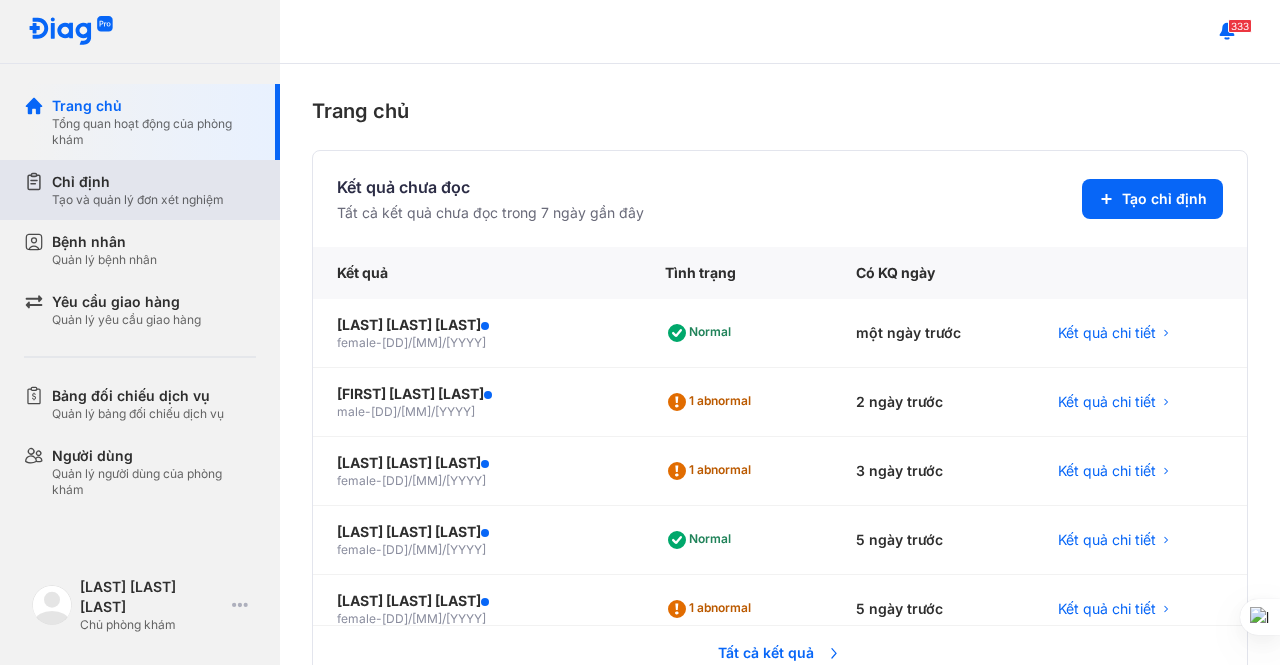click on "Tạo và quản lý đơn xét nghiệm" at bounding box center [138, 200] 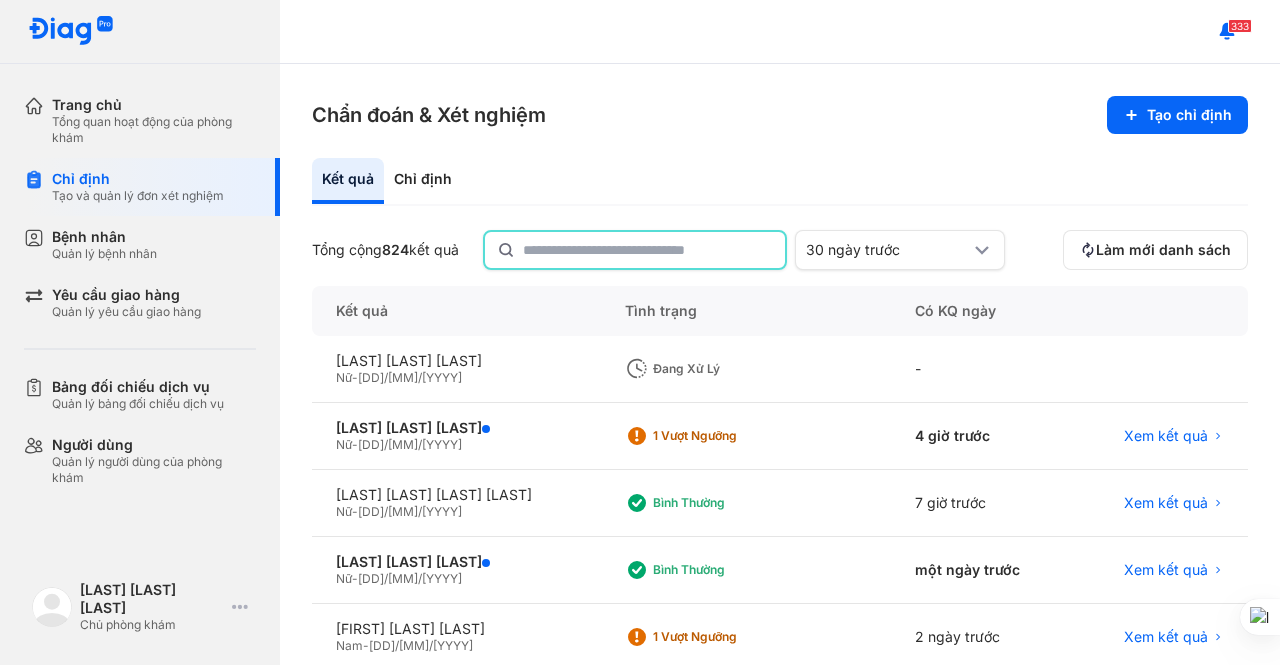 click 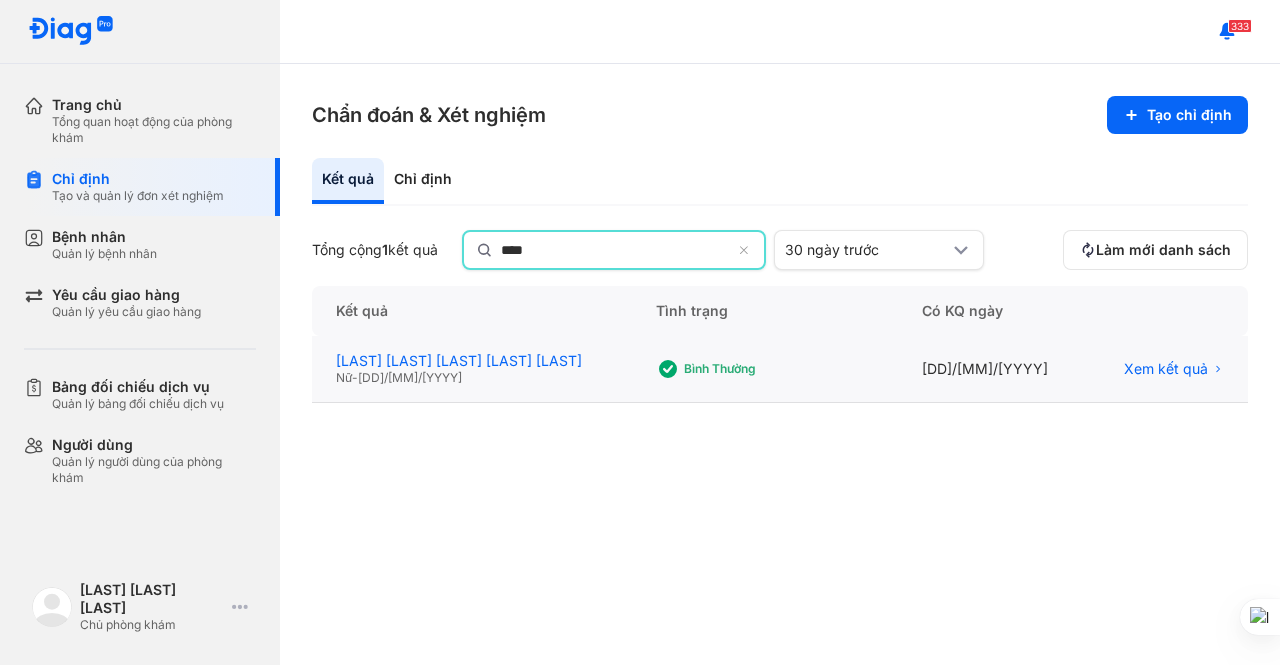 type on "****" 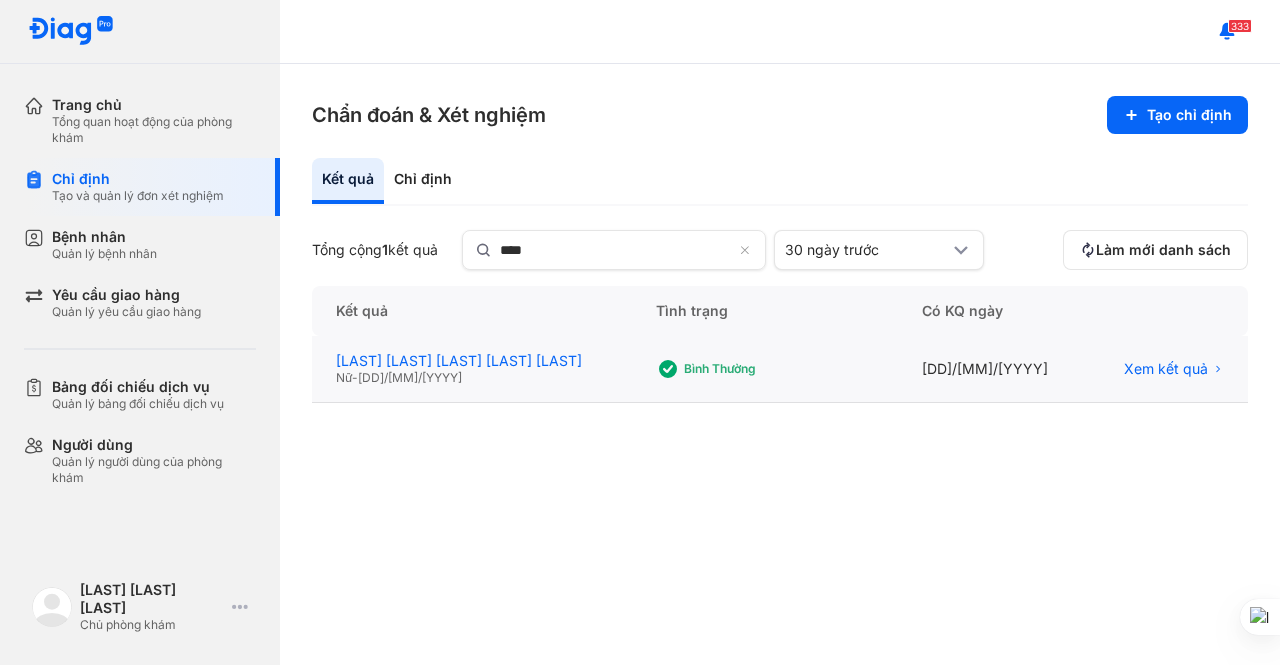 click on "[LAST] [FIRST] [MIDDLE] [LAST]" 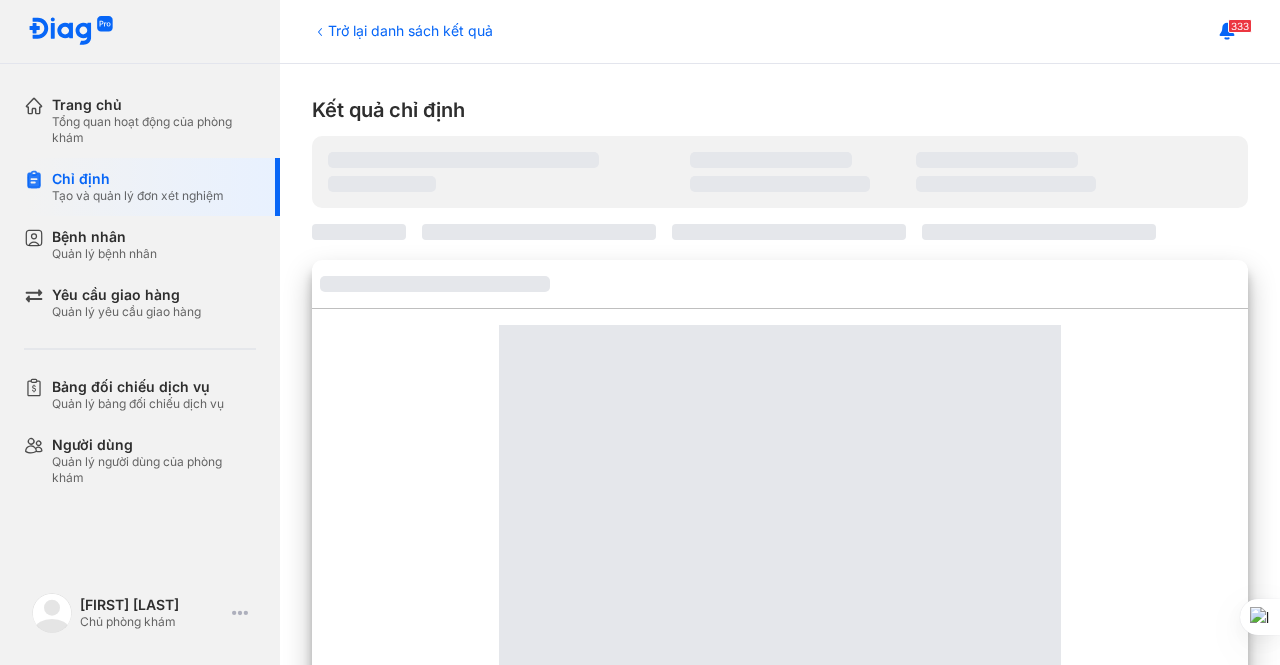 scroll, scrollTop: 0, scrollLeft: 0, axis: both 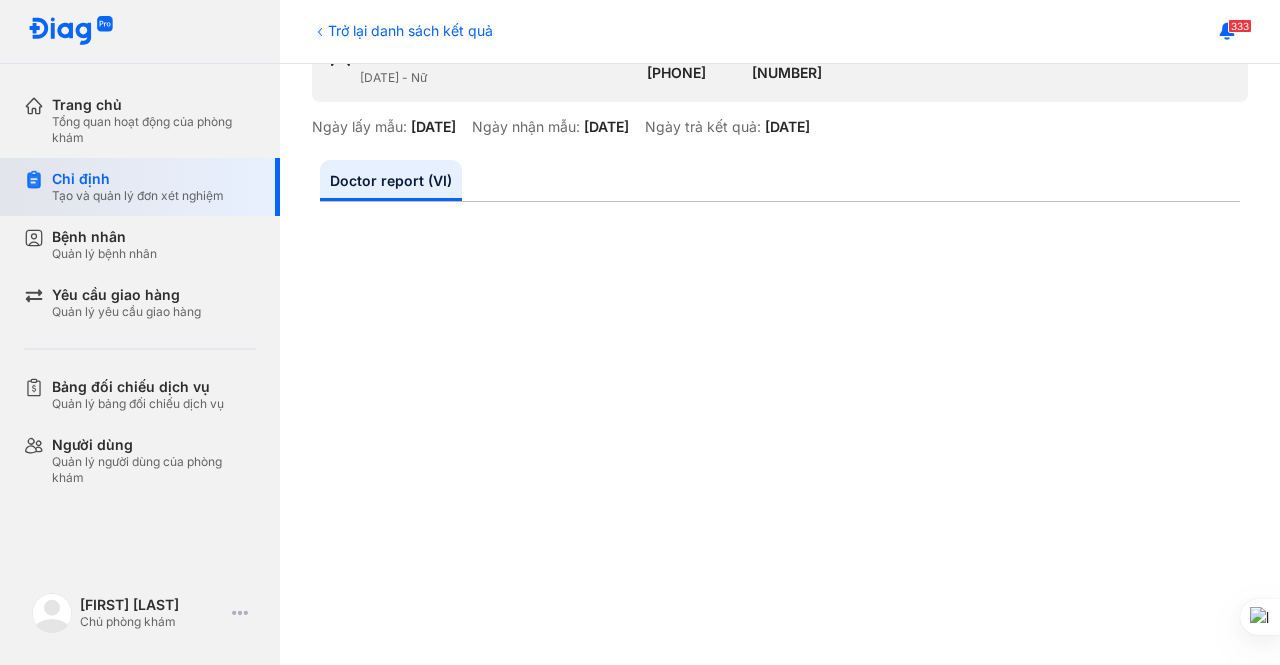 click on "Chỉ định" at bounding box center (138, 179) 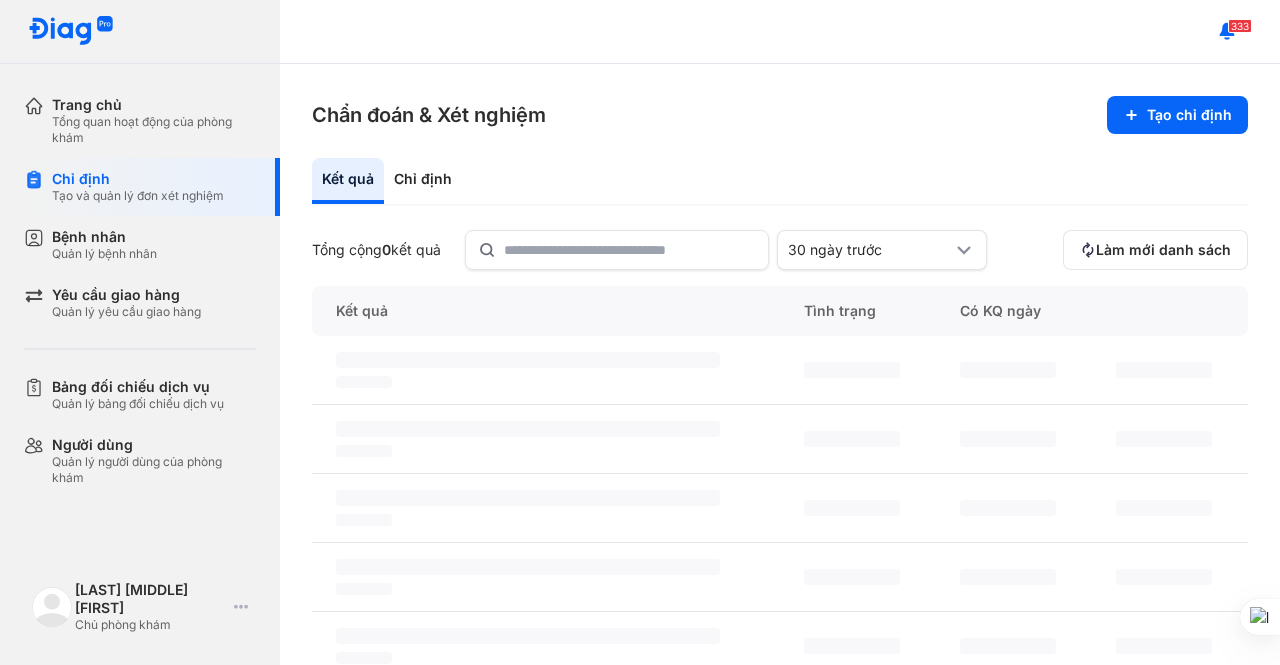 scroll, scrollTop: 0, scrollLeft: 0, axis: both 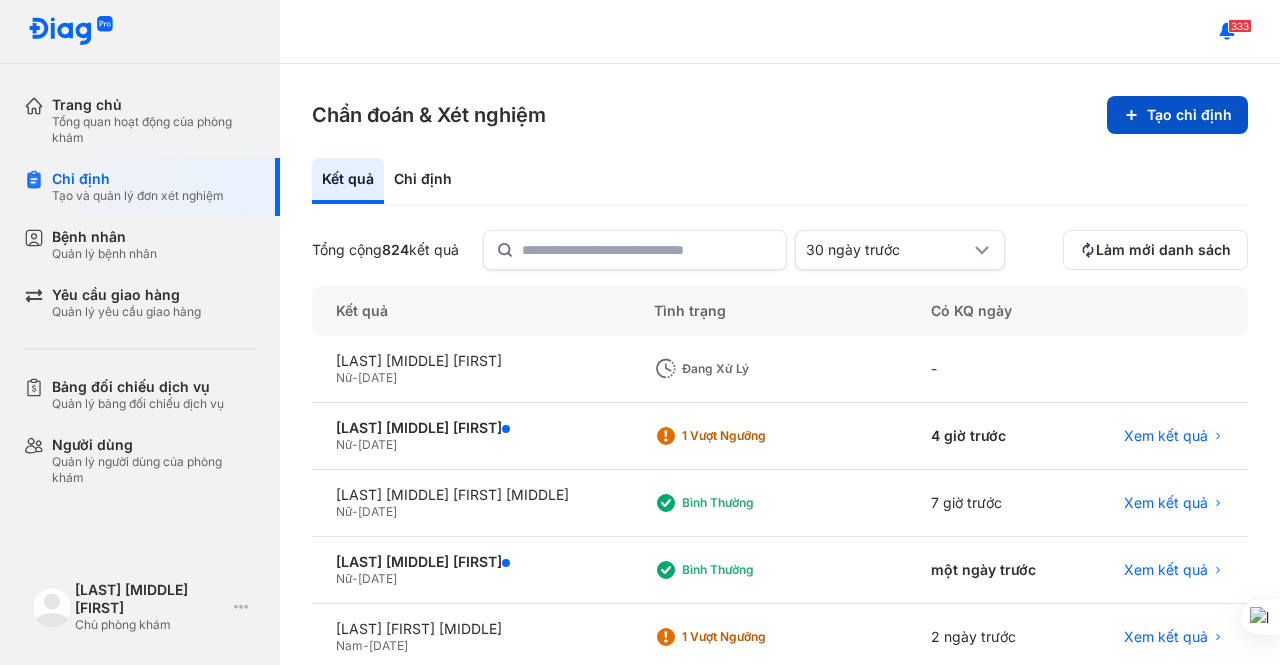 click on "Tạo chỉ định" at bounding box center [1177, 115] 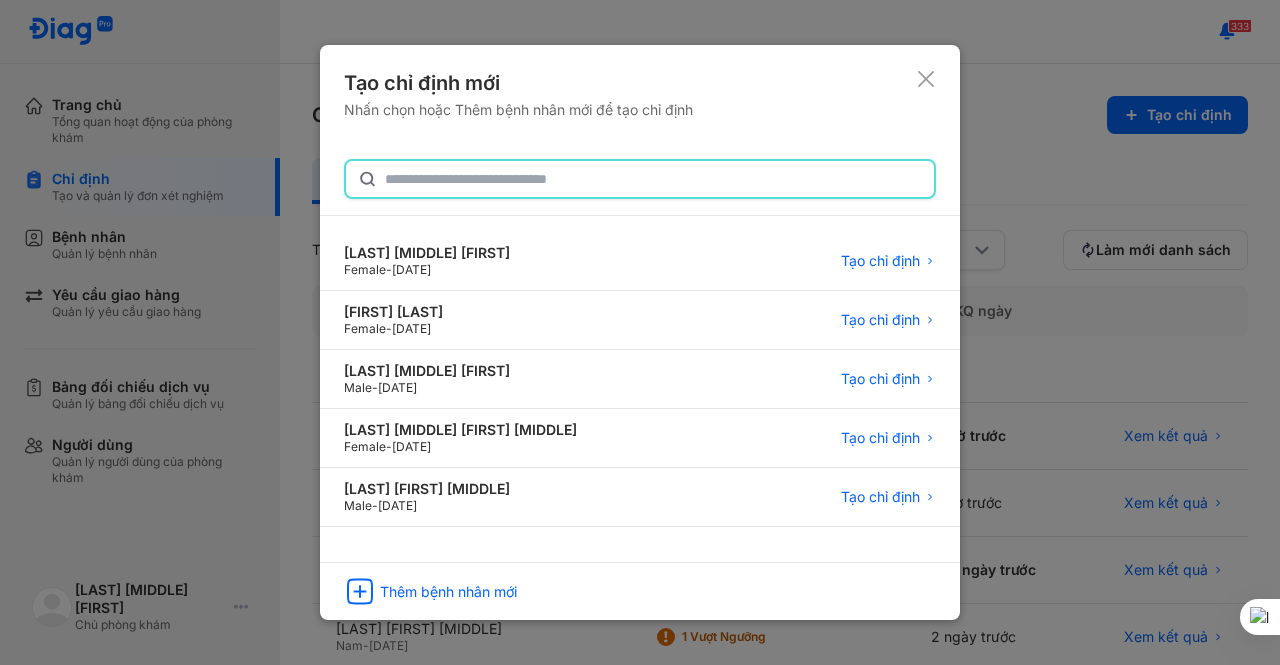 click 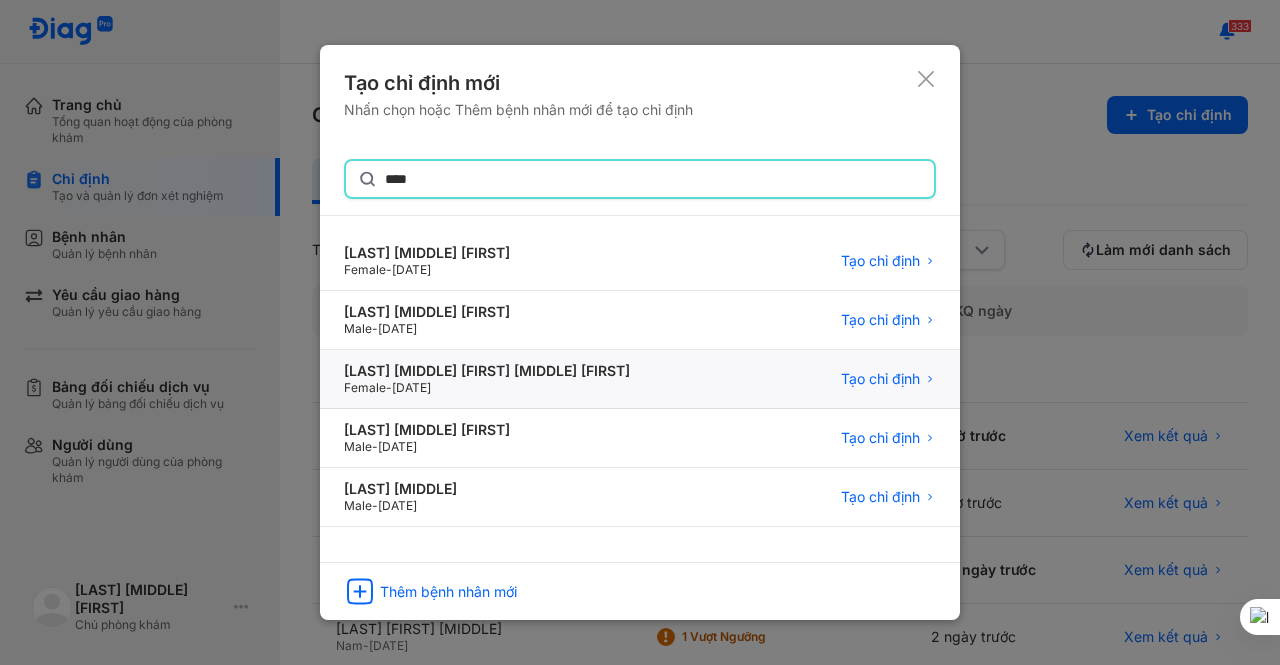 type on "****" 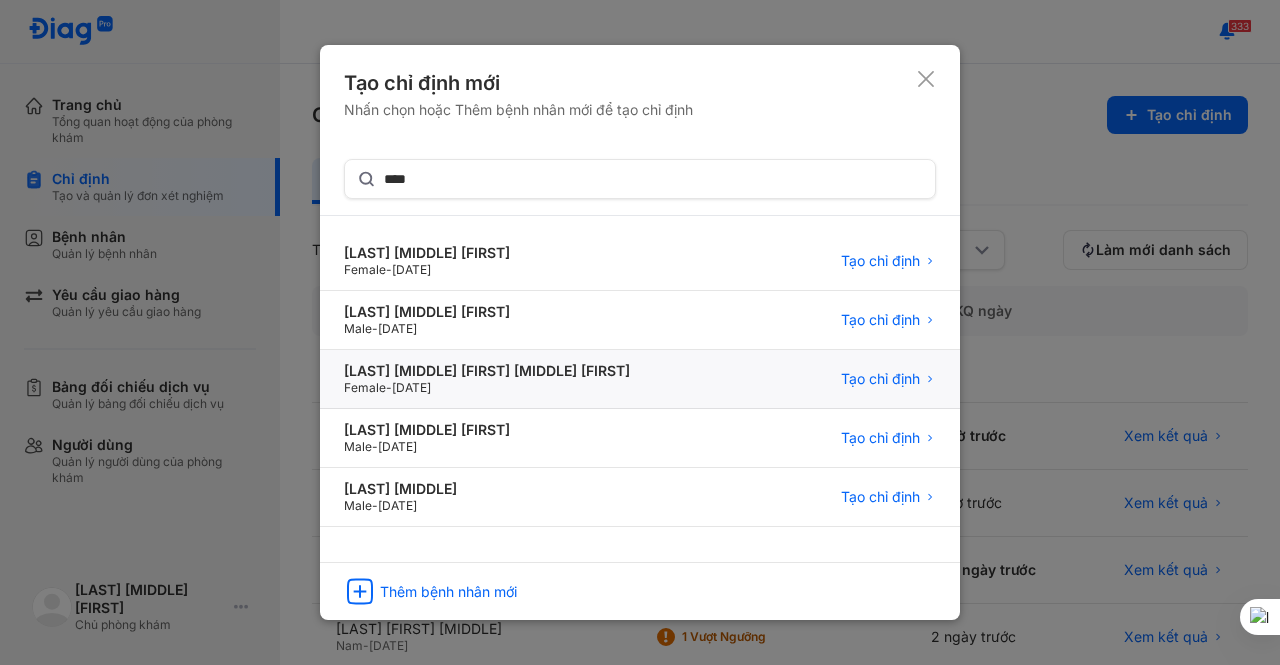 click on "[LAST] [MIDDLE] [FIRST] [MIDDLE] [FIRST]" at bounding box center (487, 371) 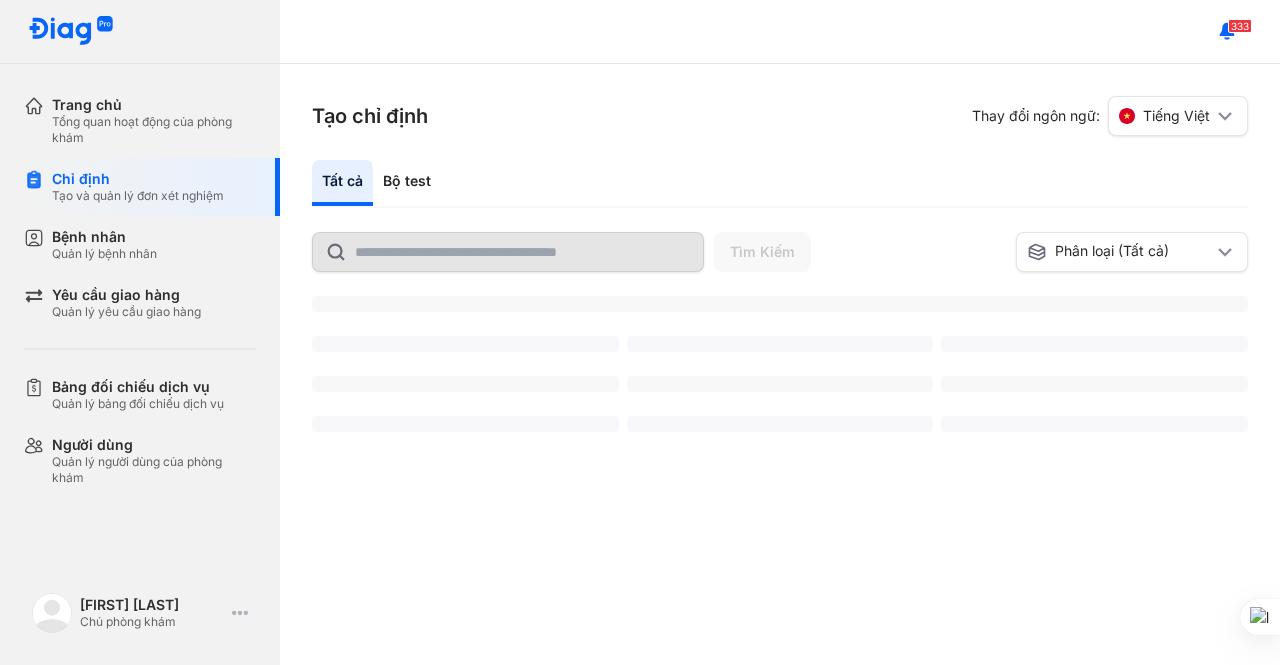 scroll, scrollTop: 0, scrollLeft: 0, axis: both 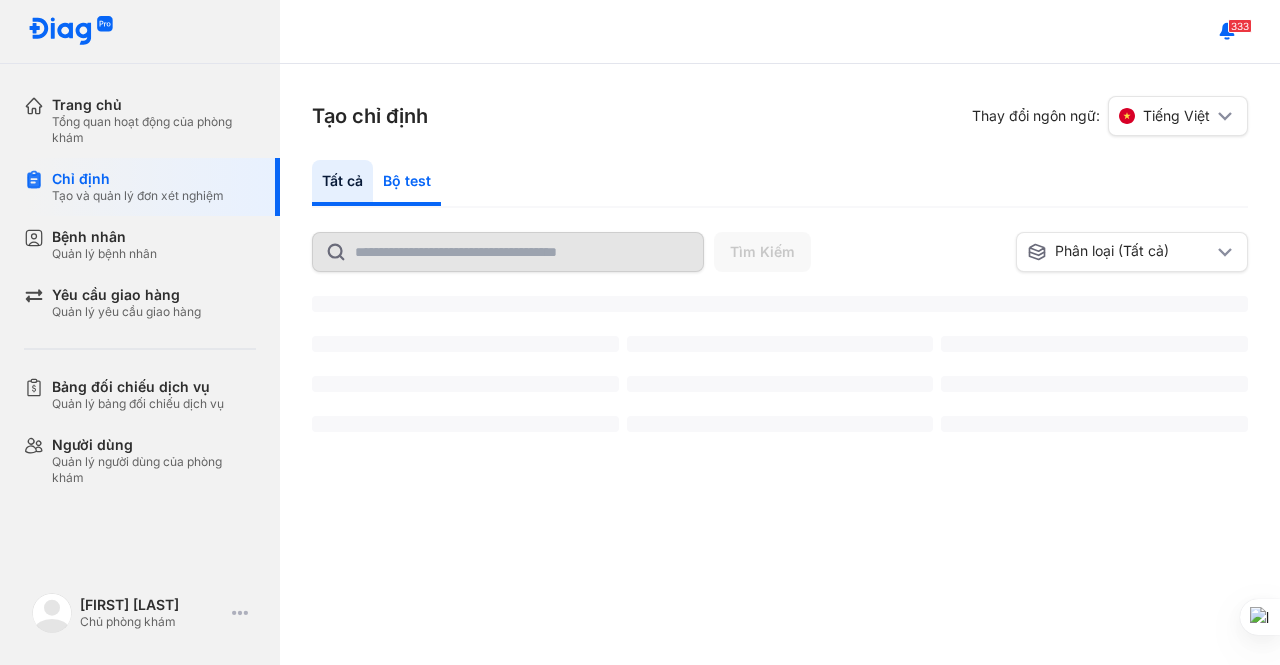 click on "Bộ test" 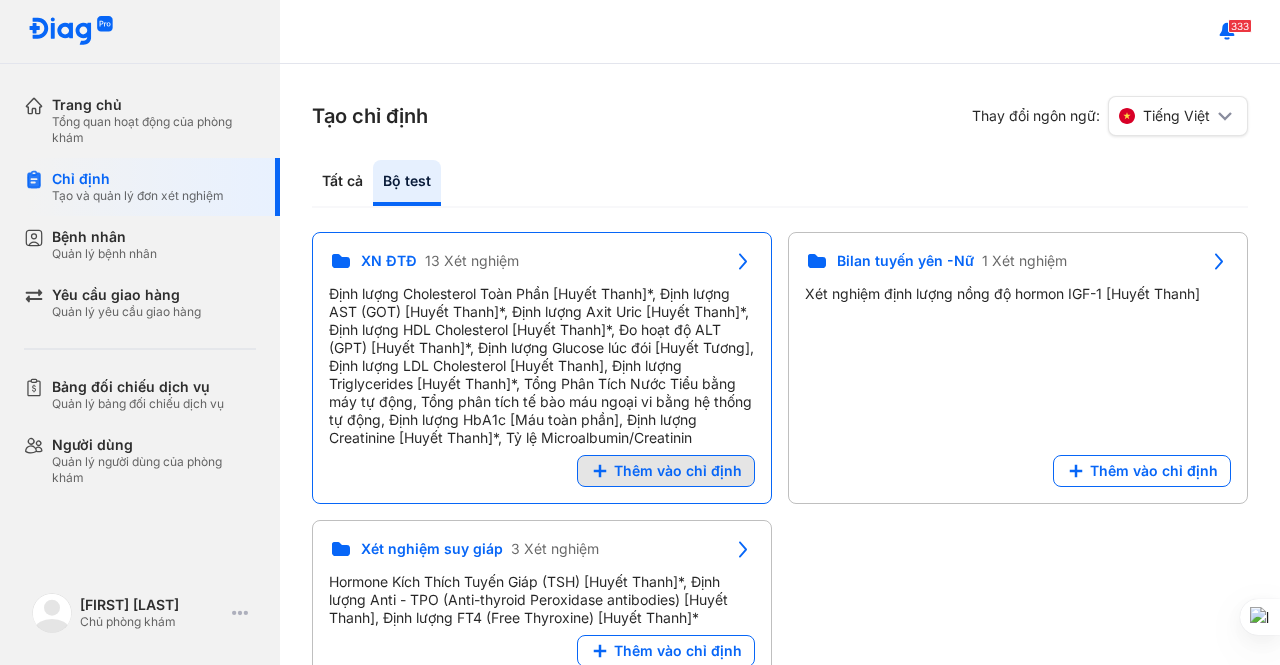 click on "Thêm vào chỉ định" 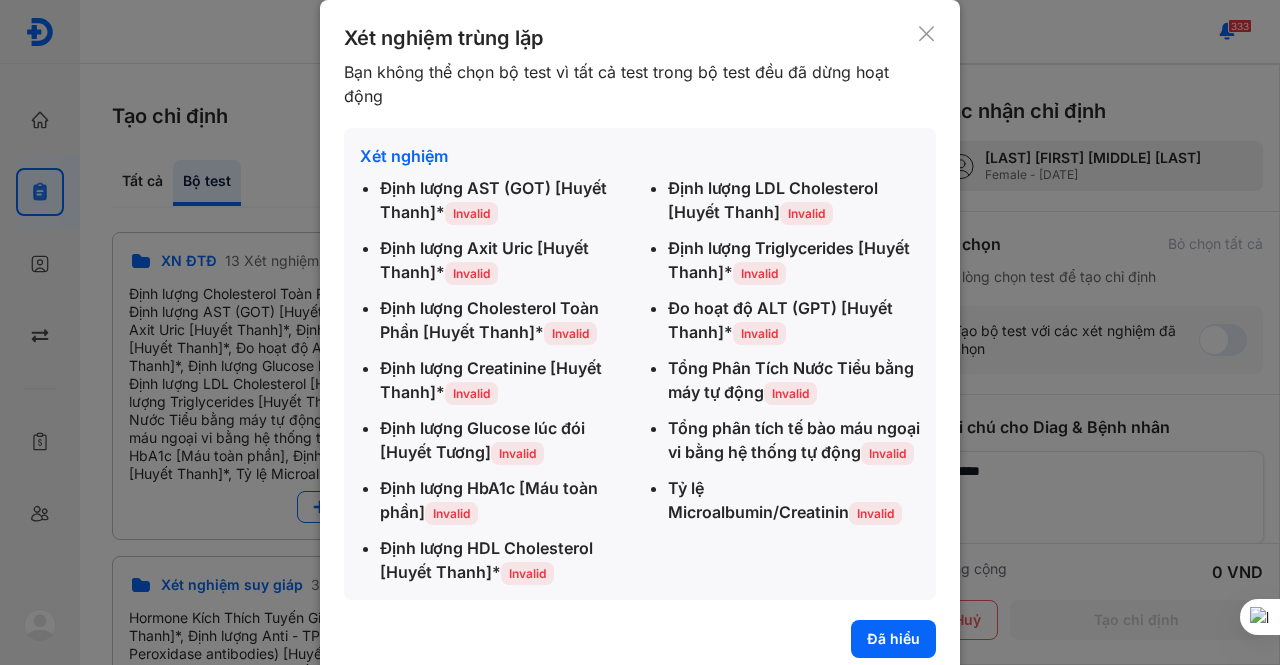 click 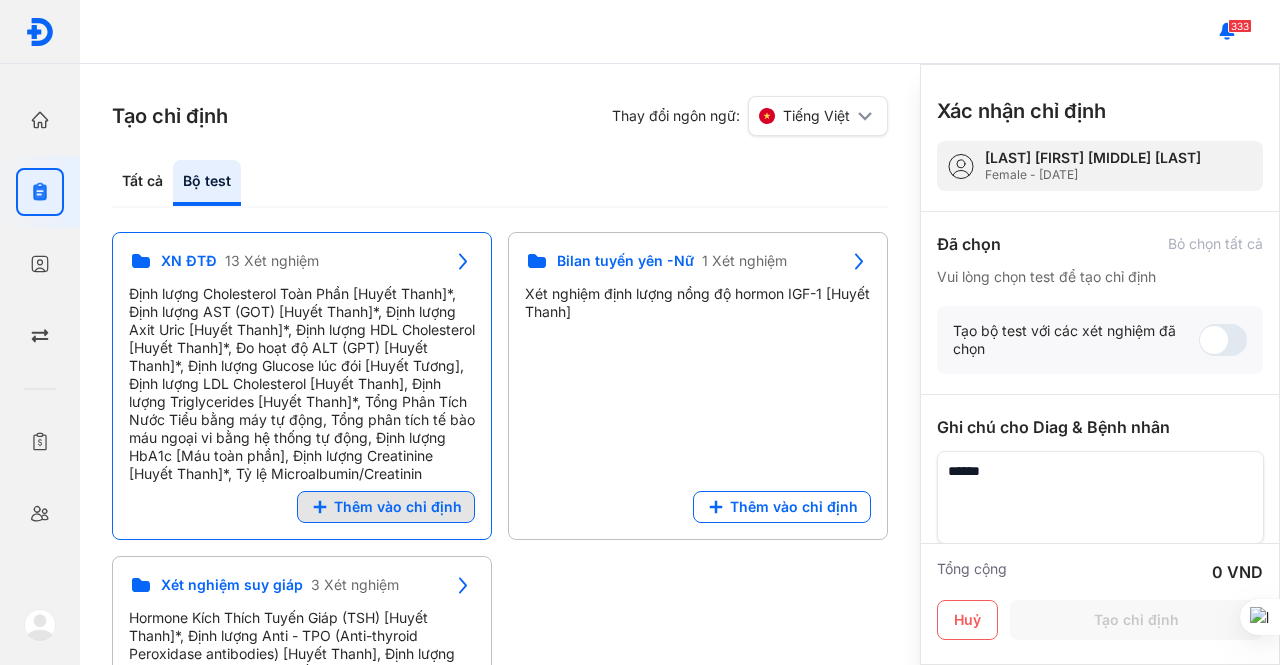 click on "Thêm vào chỉ định" 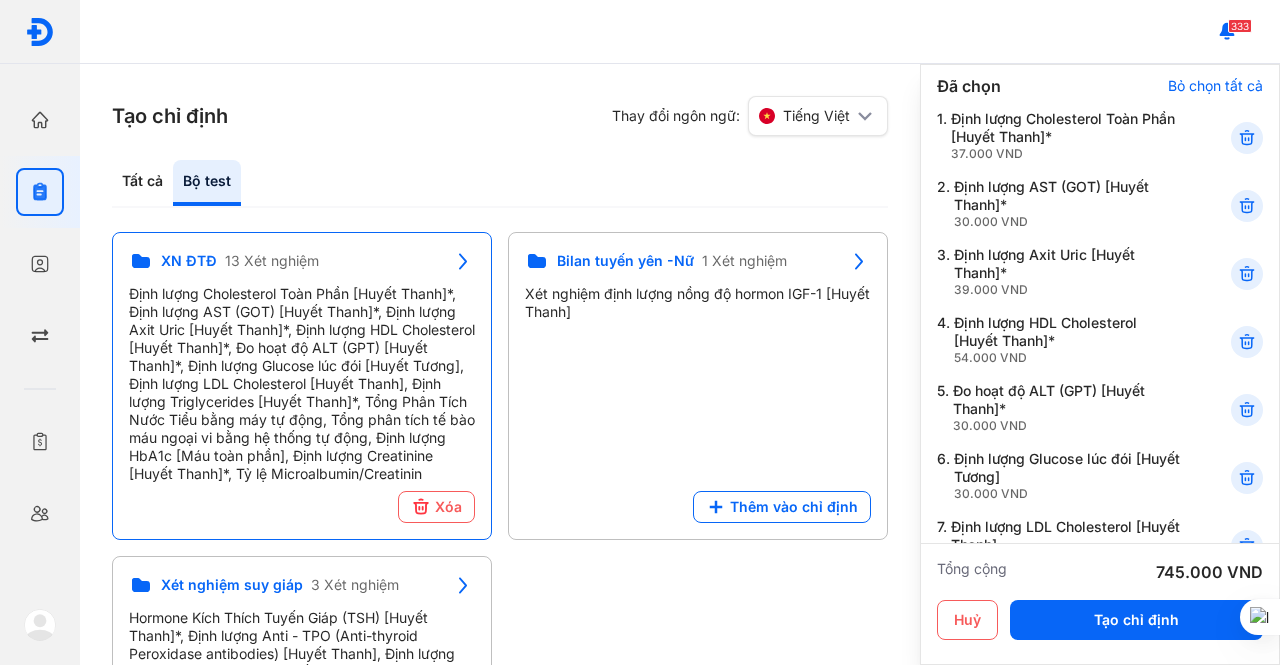 scroll, scrollTop: 166, scrollLeft: 0, axis: vertical 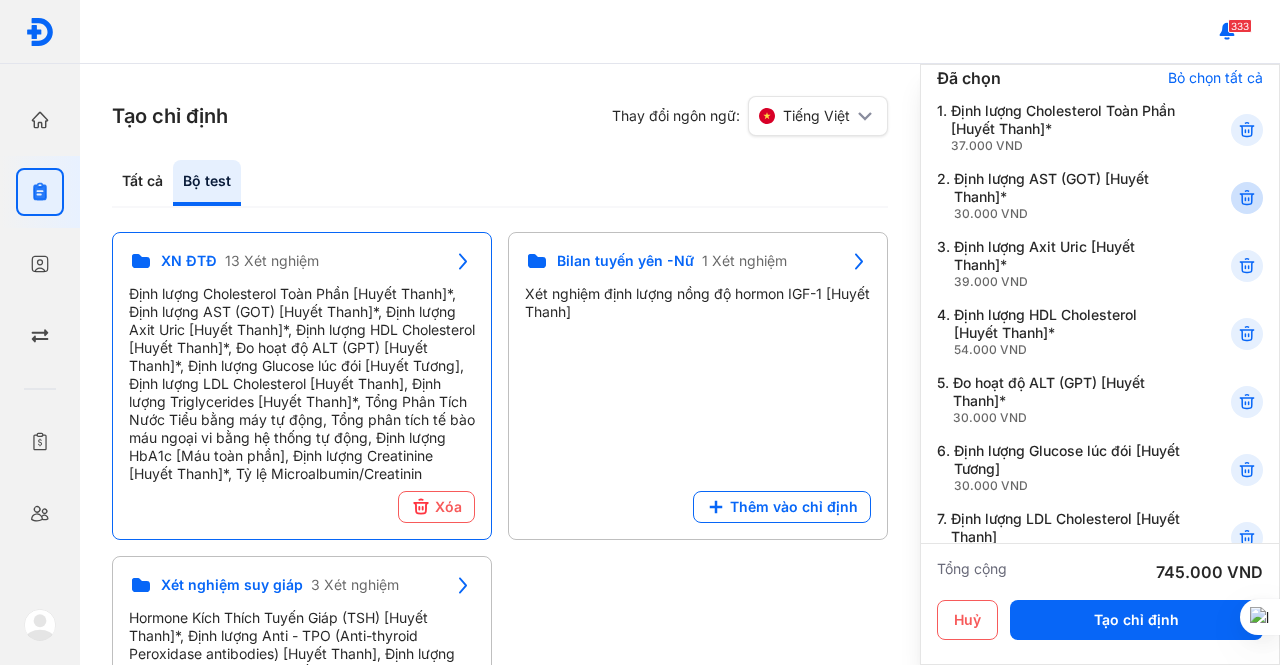 click 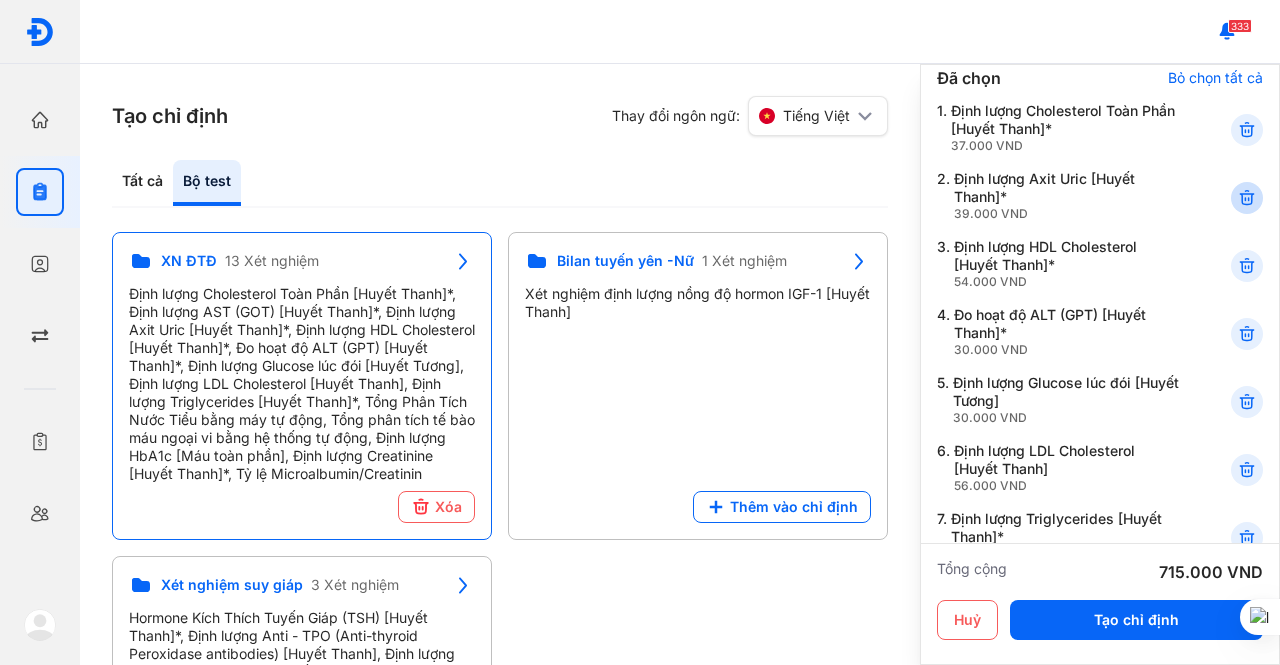 click 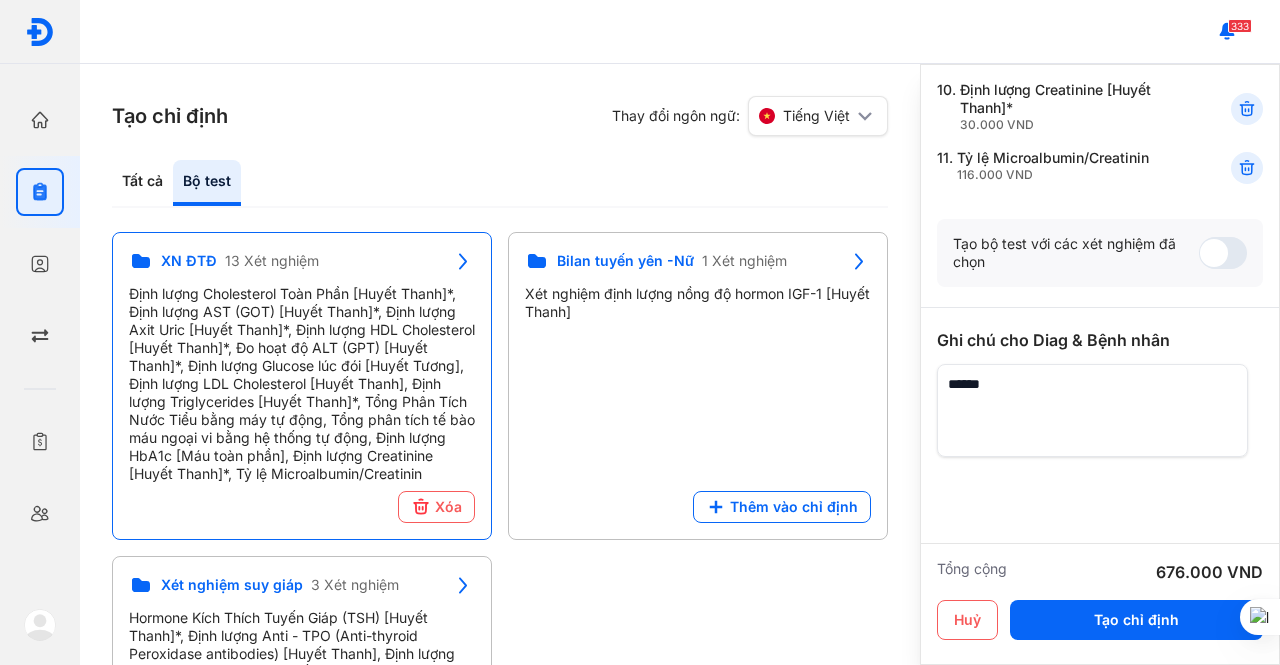 scroll, scrollTop: 808, scrollLeft: 0, axis: vertical 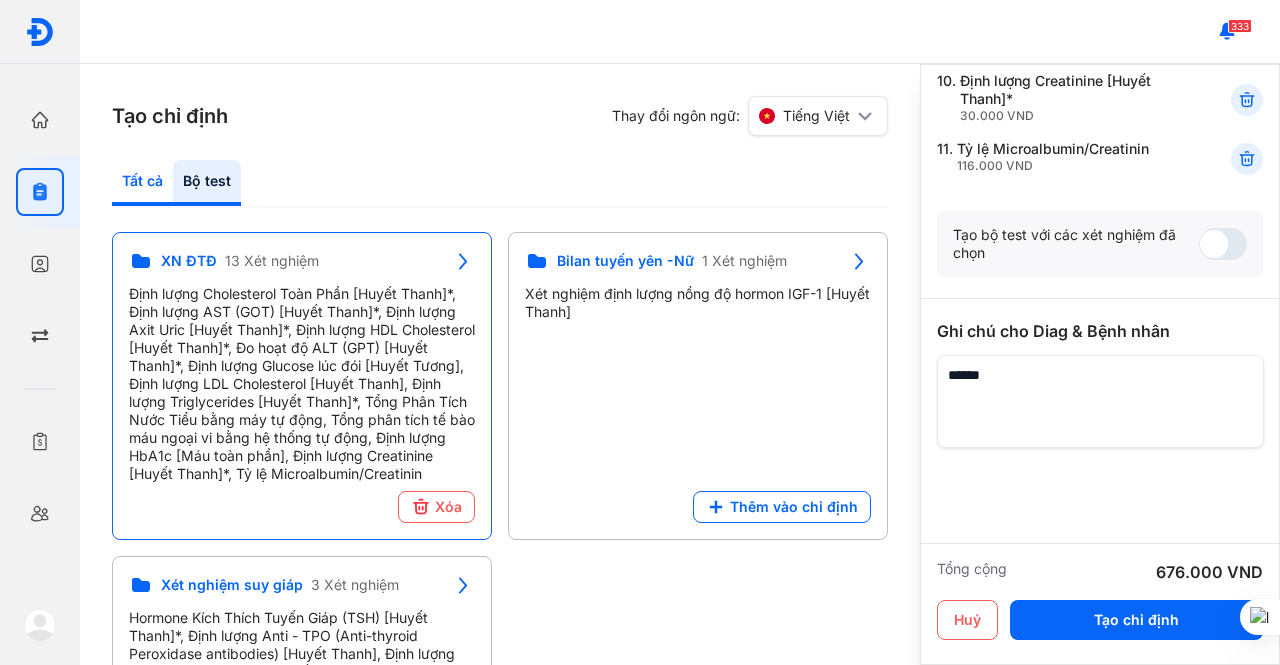 click on "Tất cả" 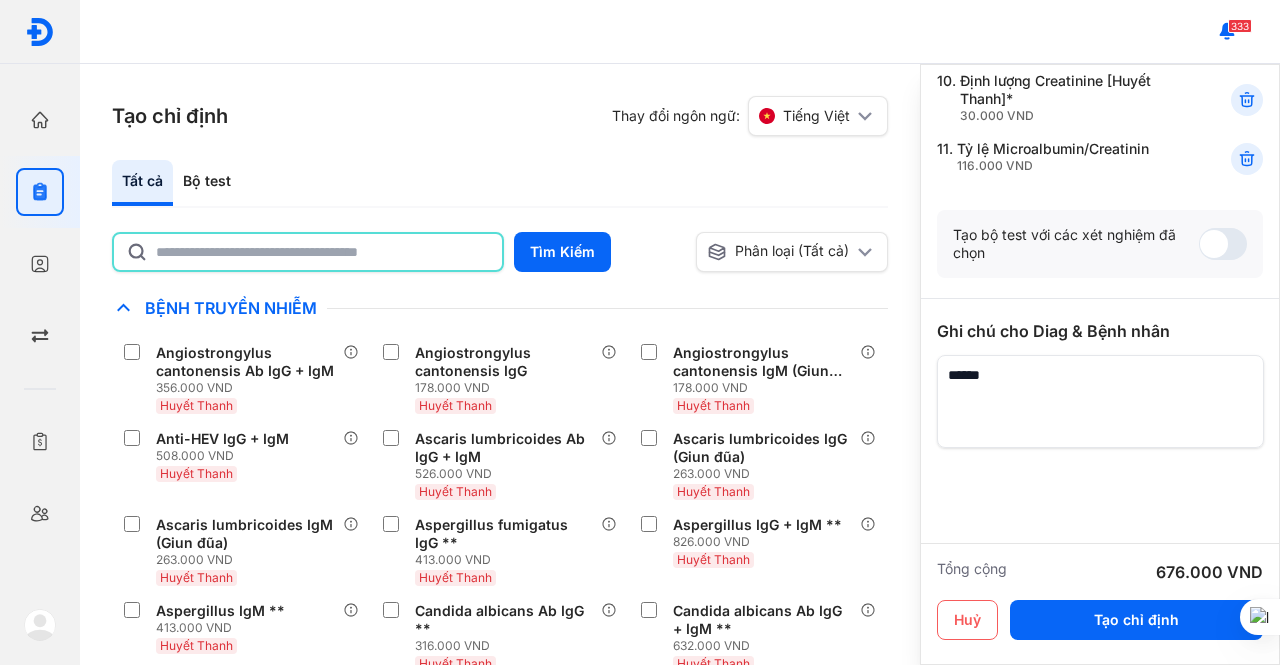 click 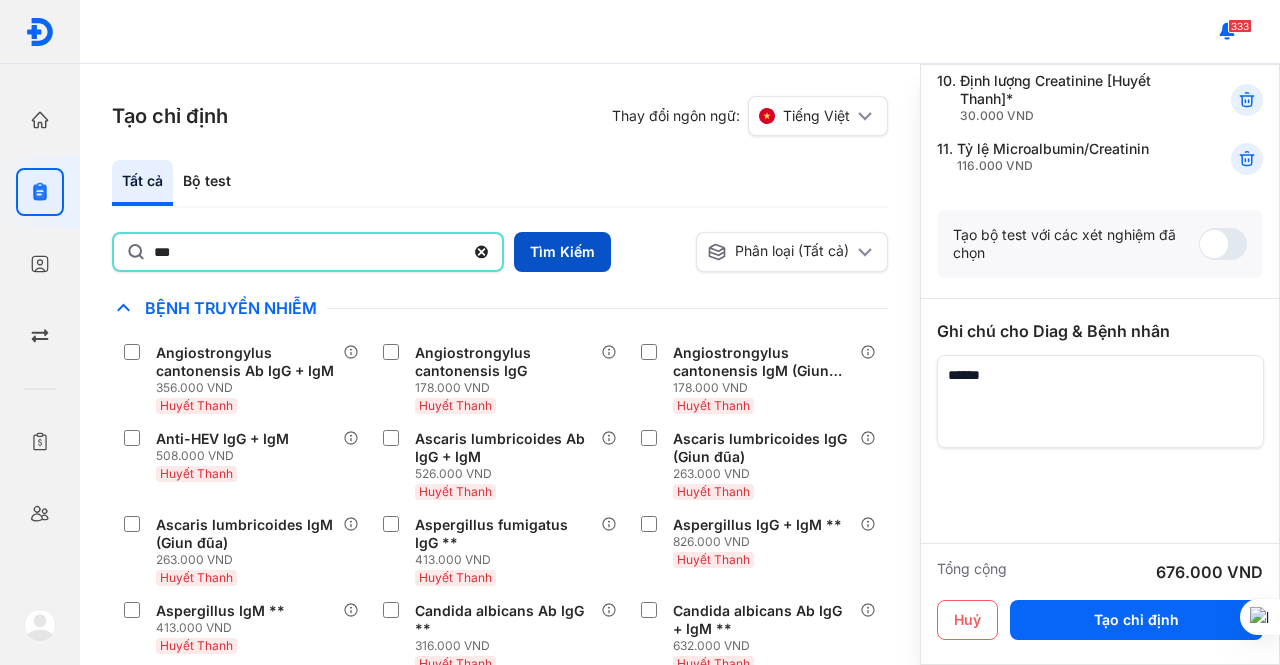 type on "***" 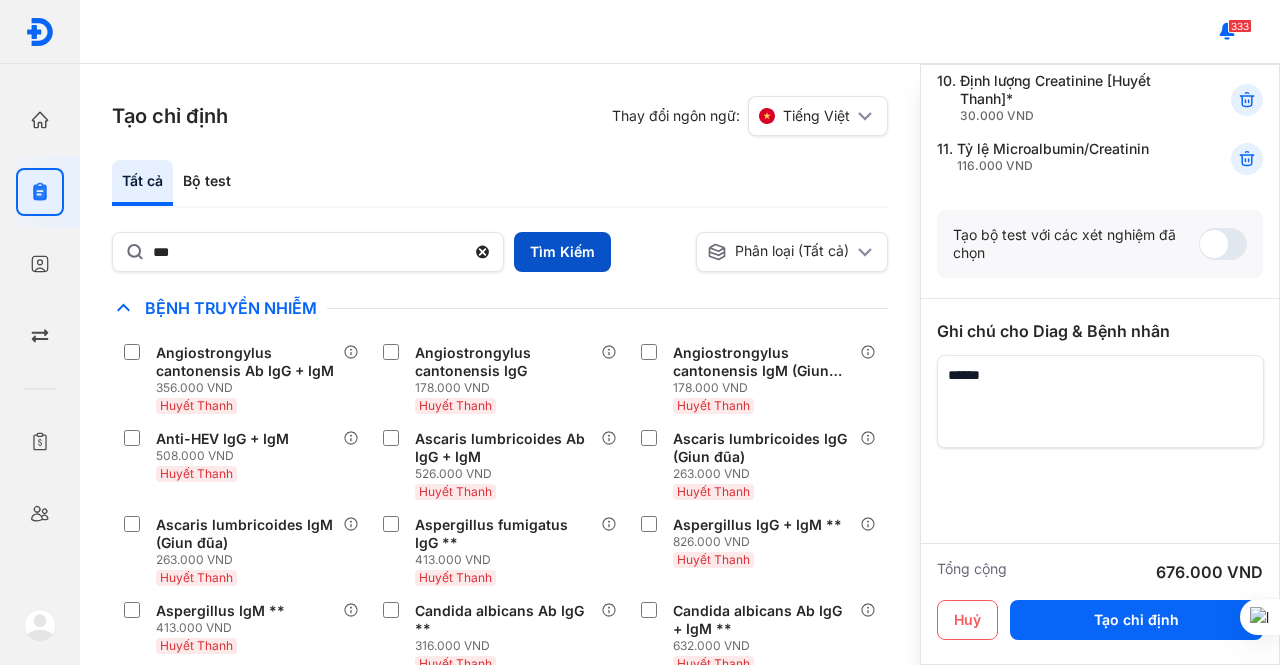 click on "Tìm Kiếm" at bounding box center (562, 252) 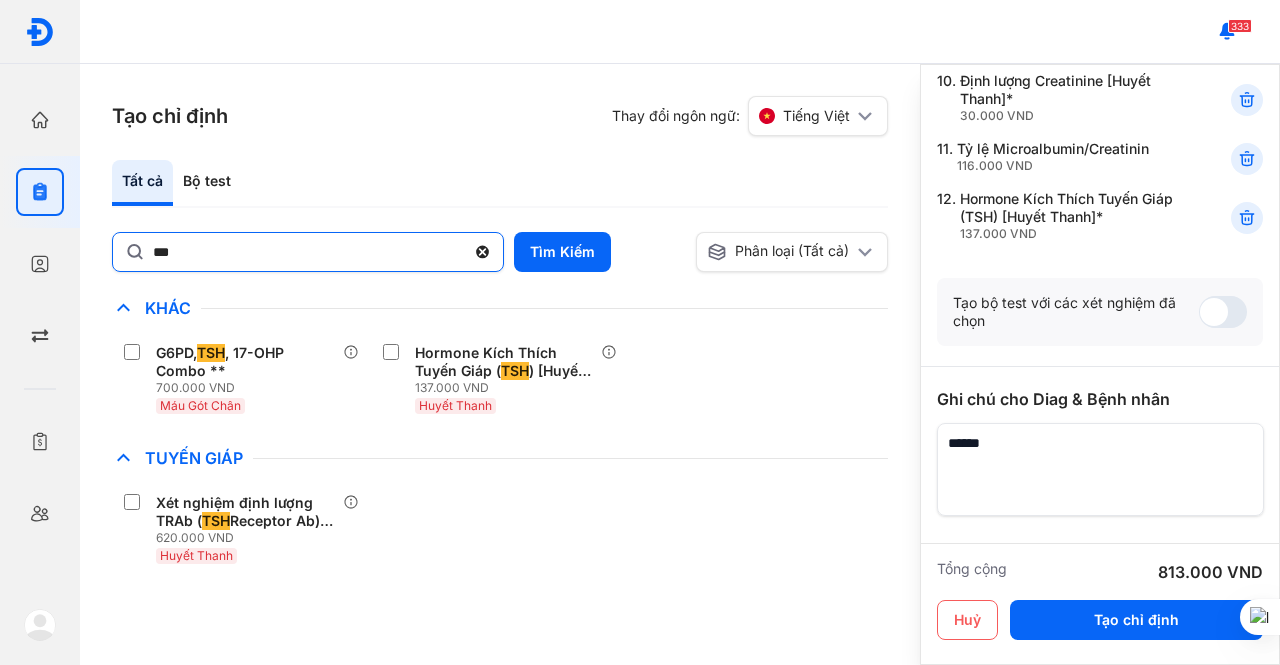 click 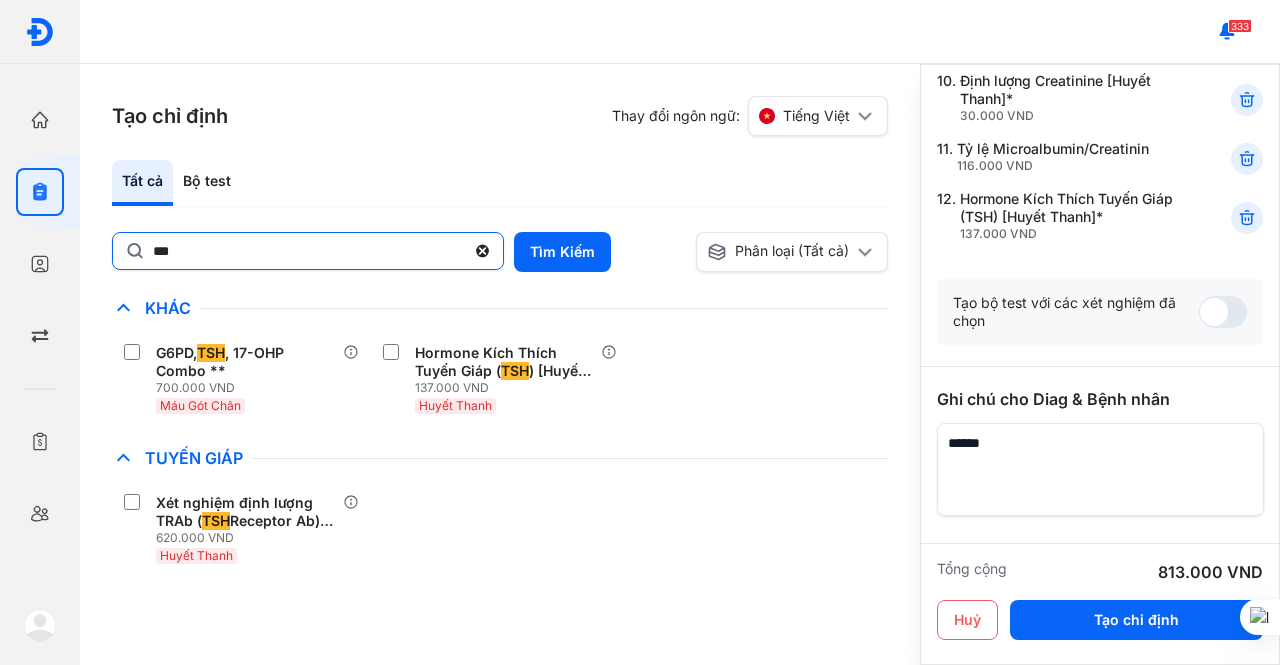 click on "***" 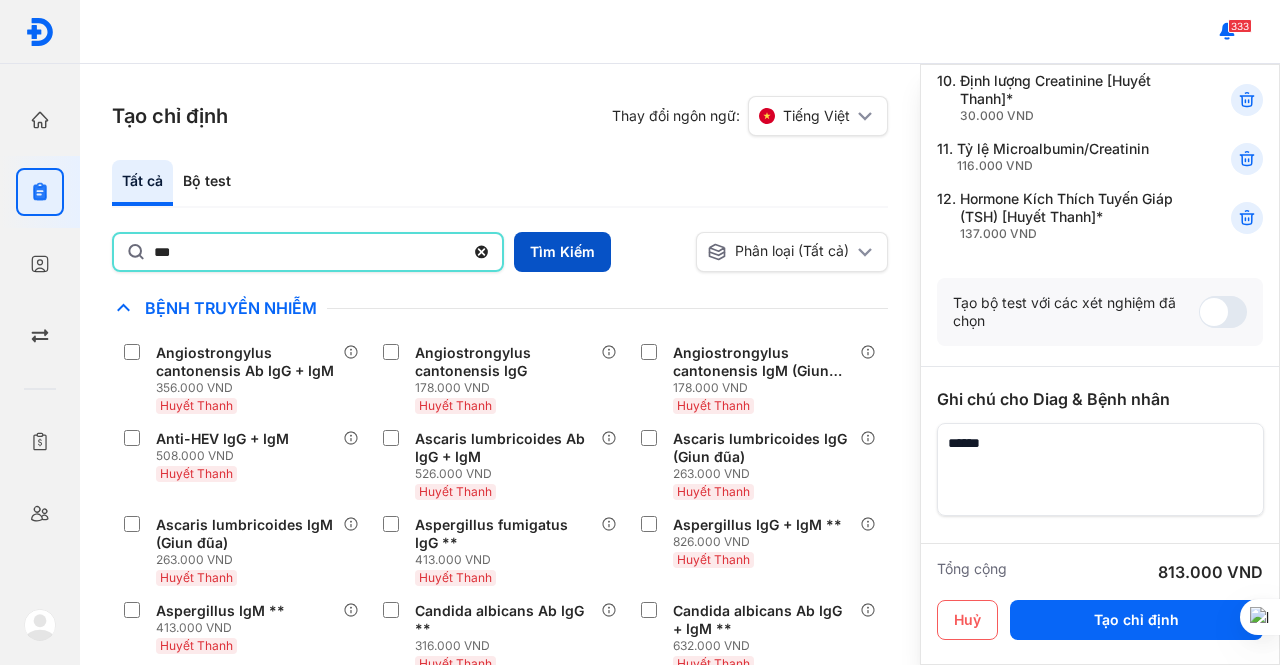 type on "***" 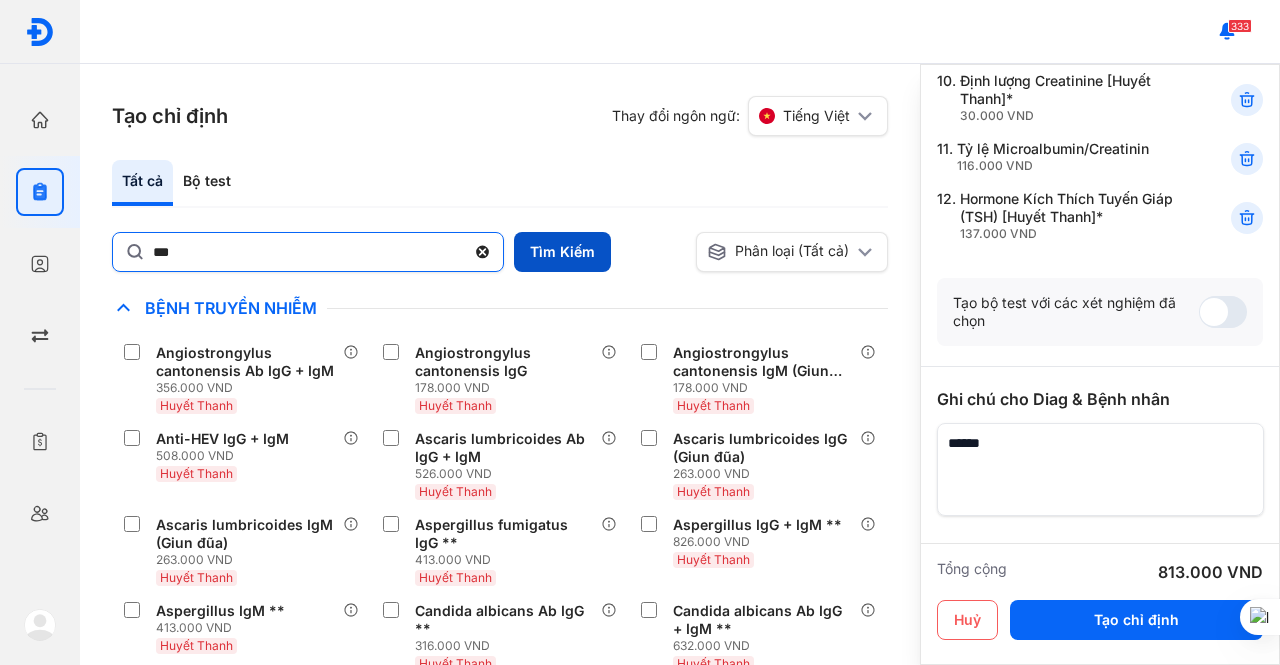click on "Tìm Kiếm" at bounding box center [562, 252] 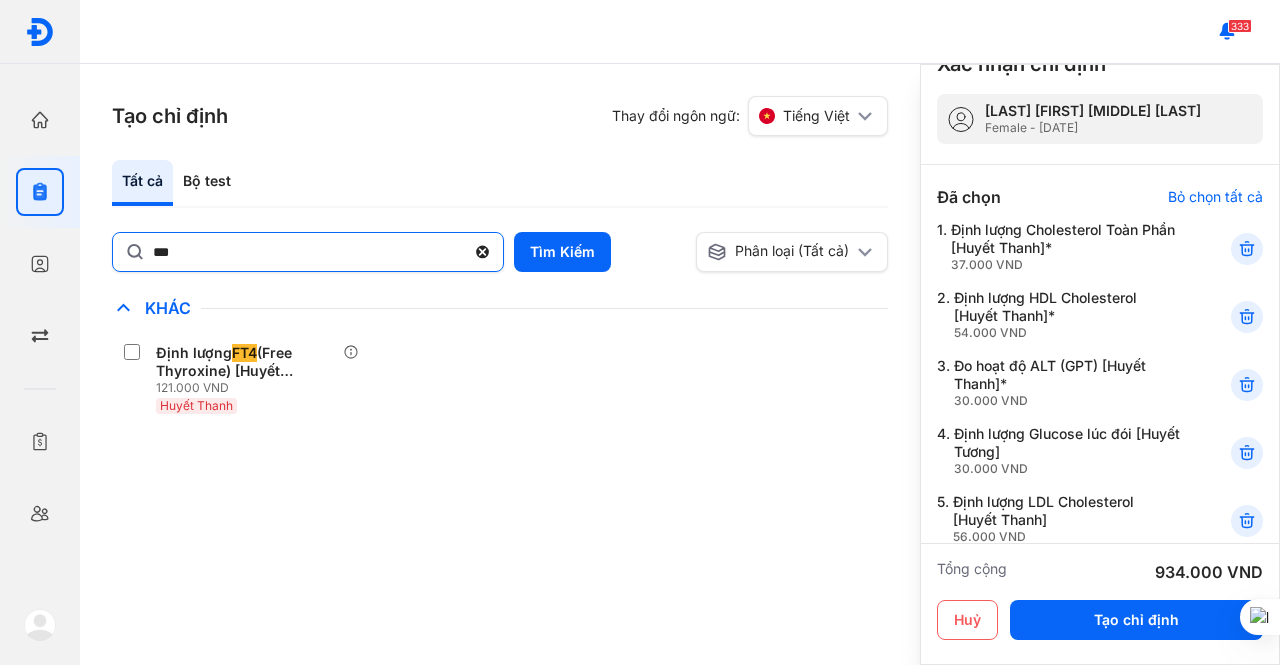 scroll, scrollTop: 30, scrollLeft: 0, axis: vertical 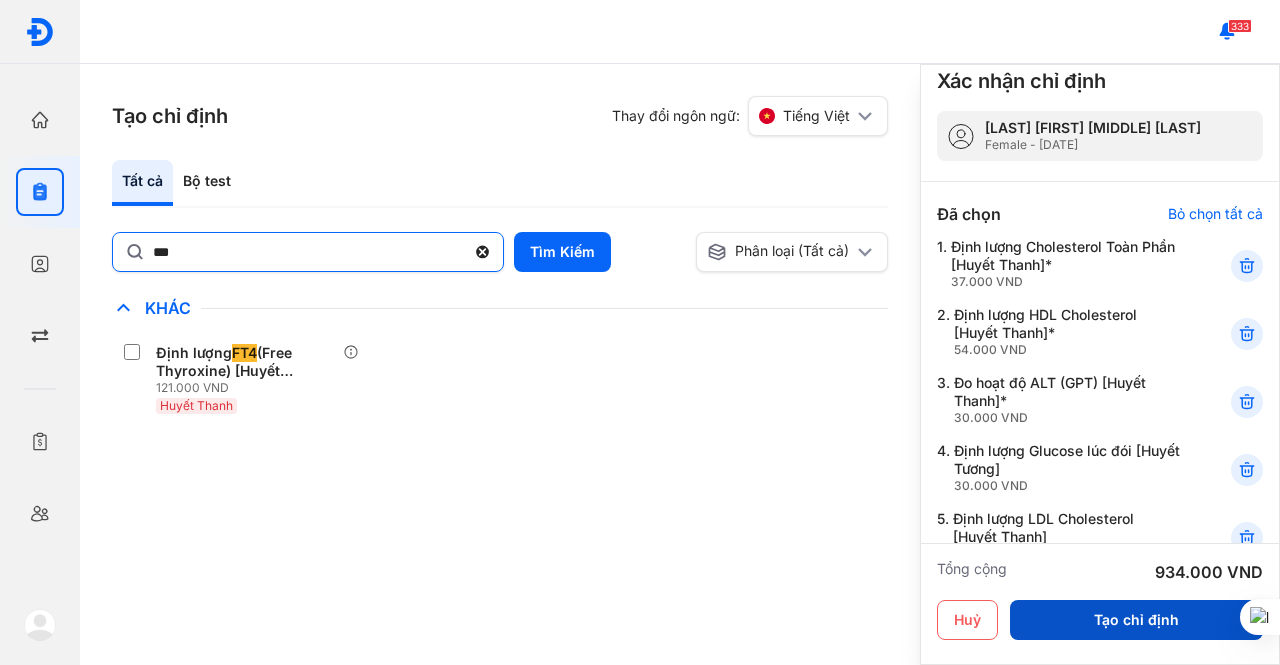 click on "Tạo chỉ định" at bounding box center (1136, 620) 